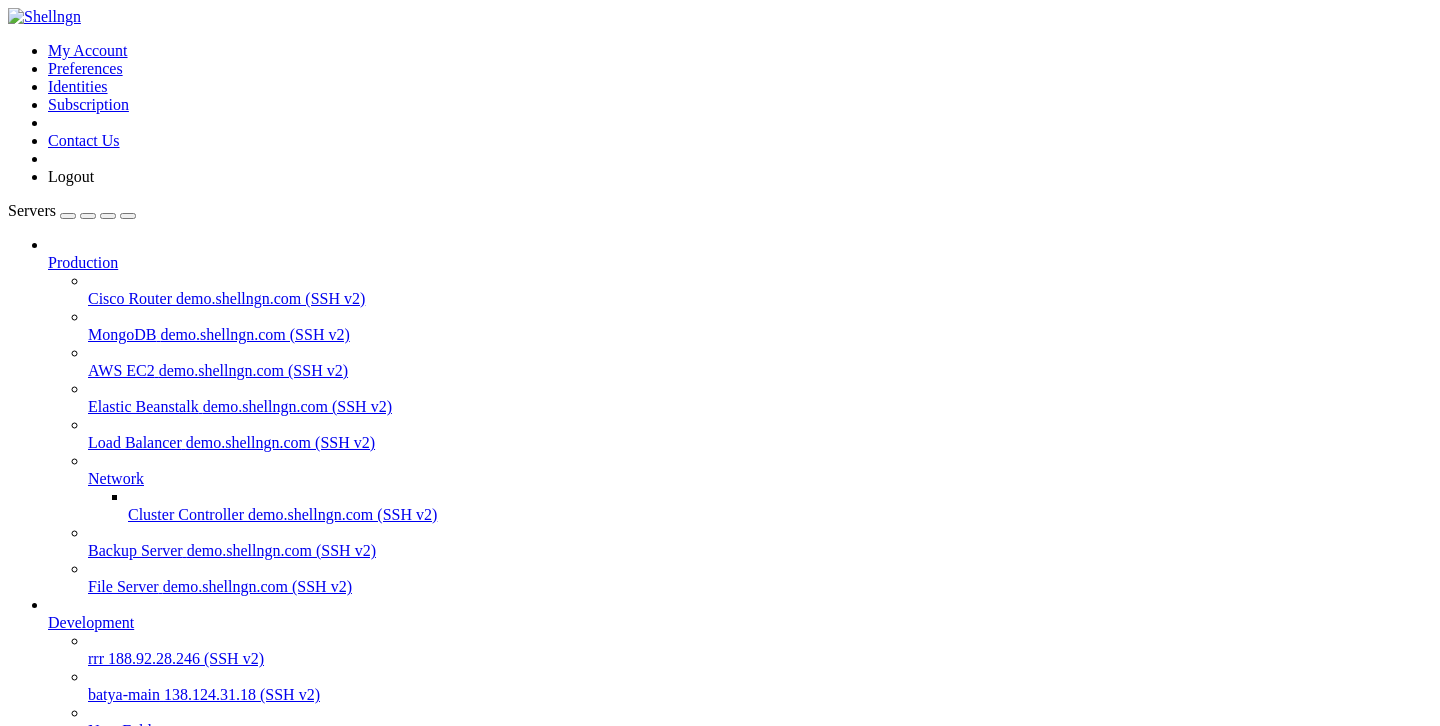 scroll, scrollTop: 0, scrollLeft: 0, axis: both 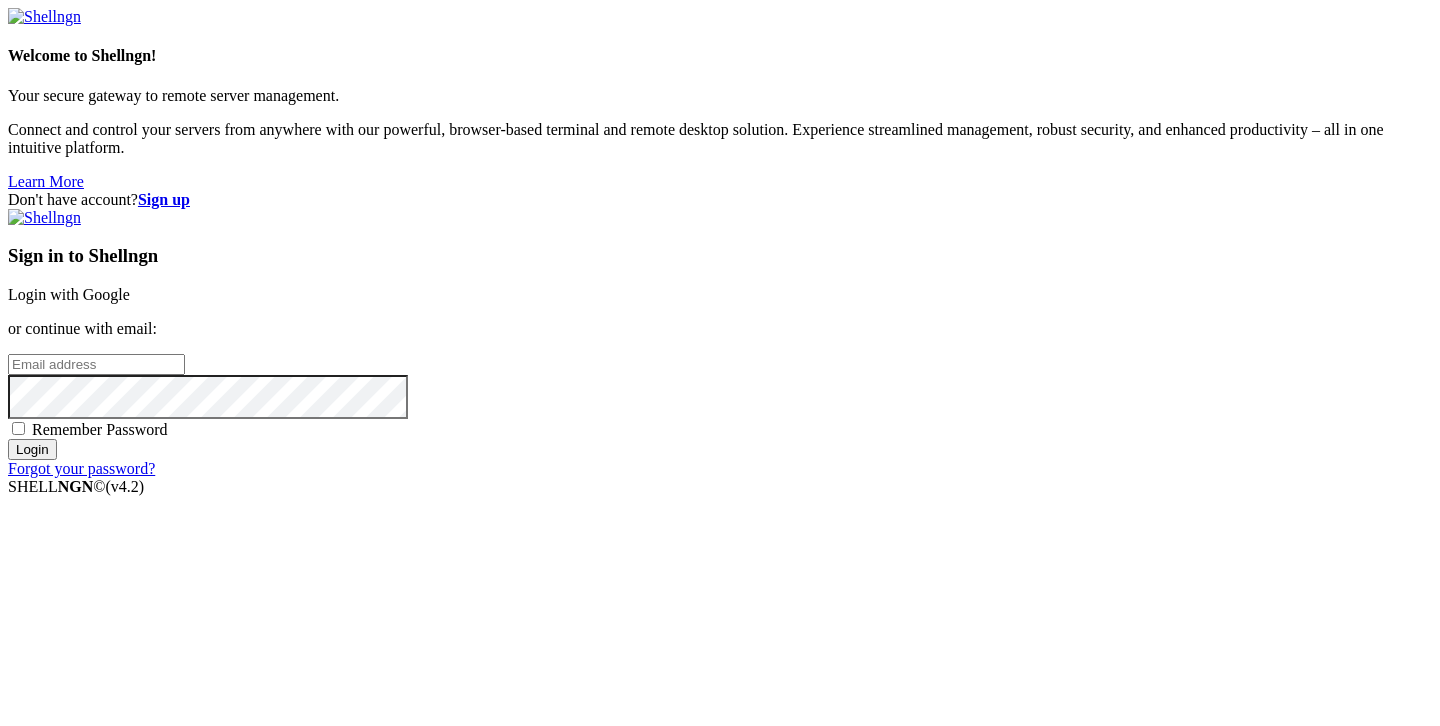 click on "Login with Google" at bounding box center [69, 294] 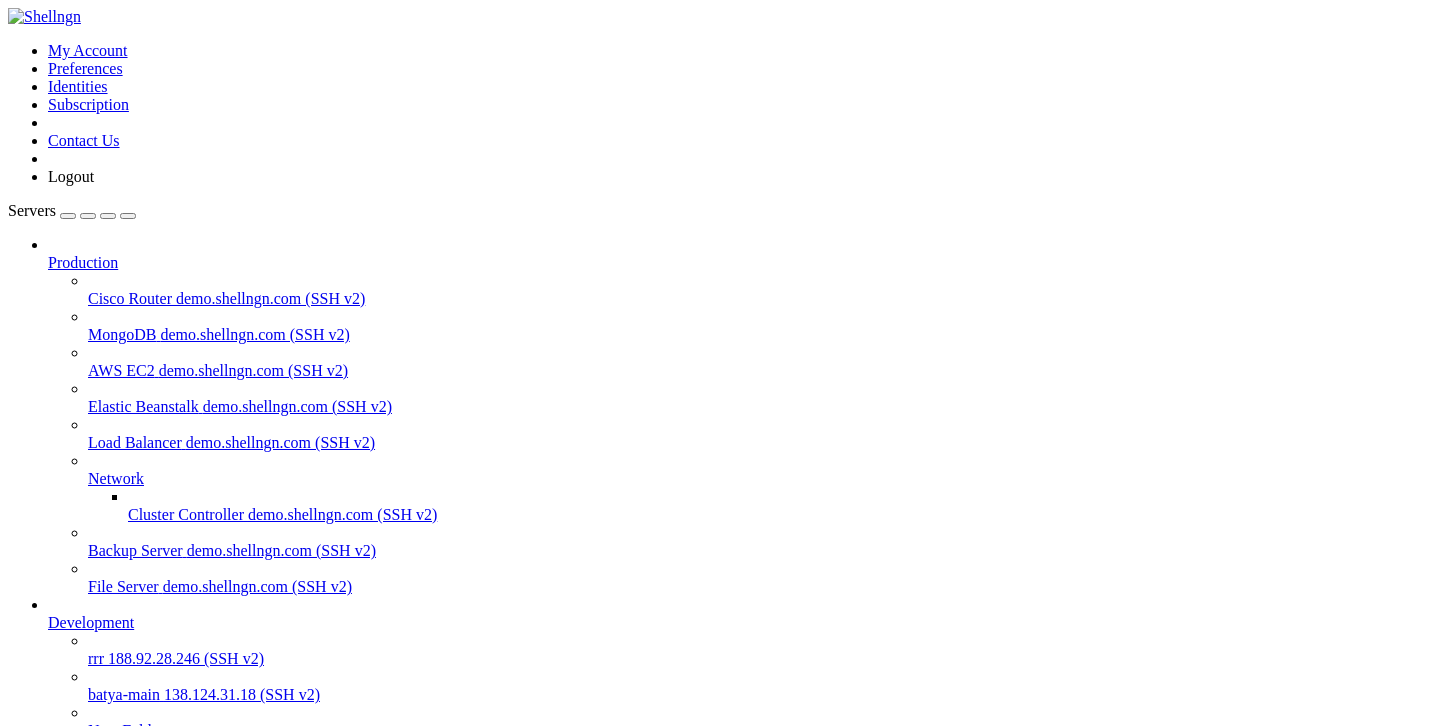 scroll, scrollTop: 134, scrollLeft: 0, axis: vertical 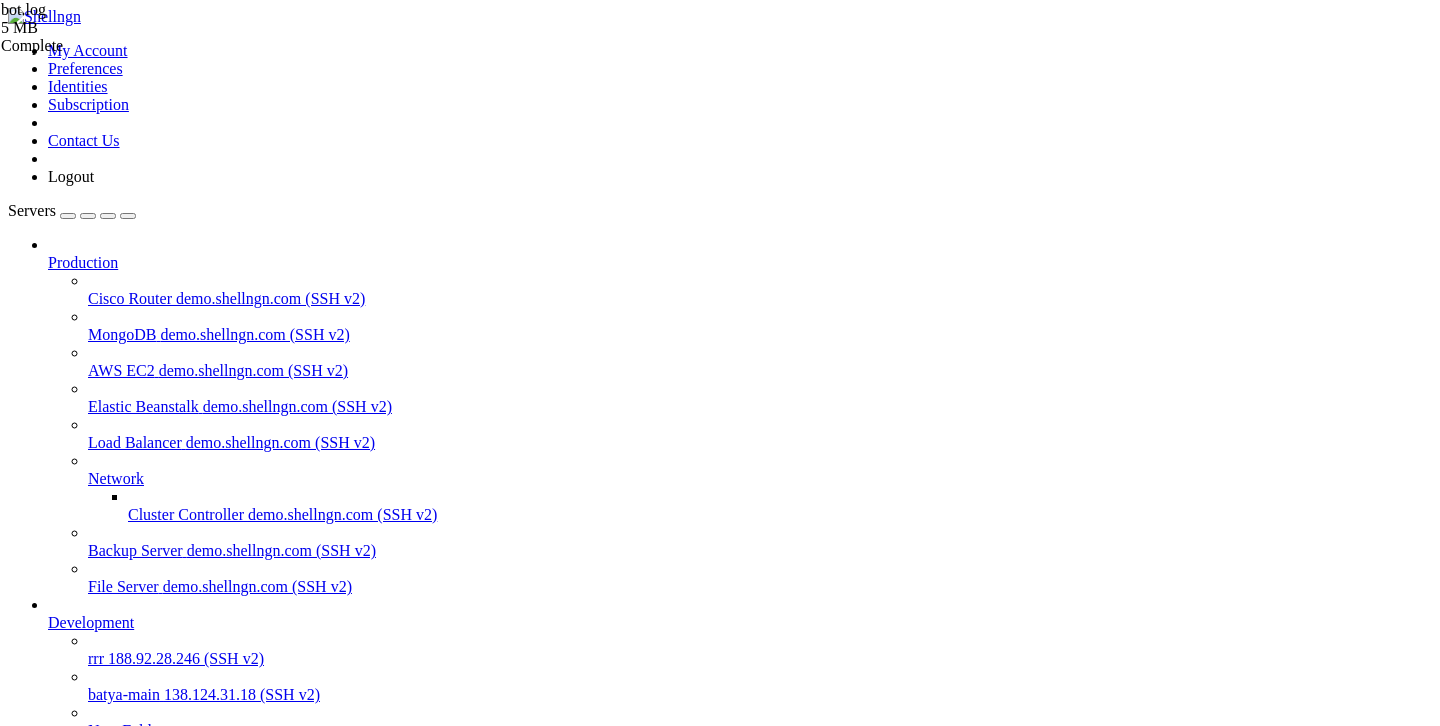 click on "batya-main
" at bounding box center [740, 844] 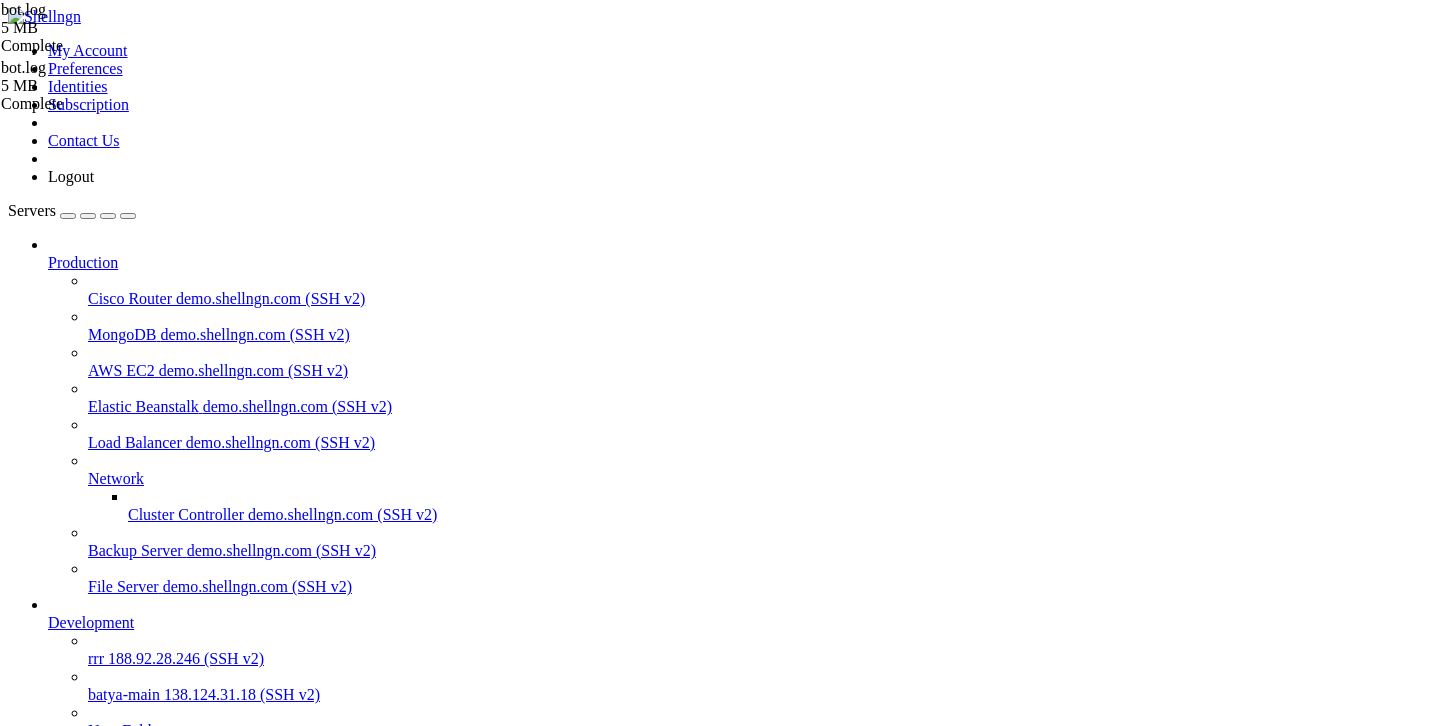 scroll, scrollTop: 72, scrollLeft: 0, axis: vertical 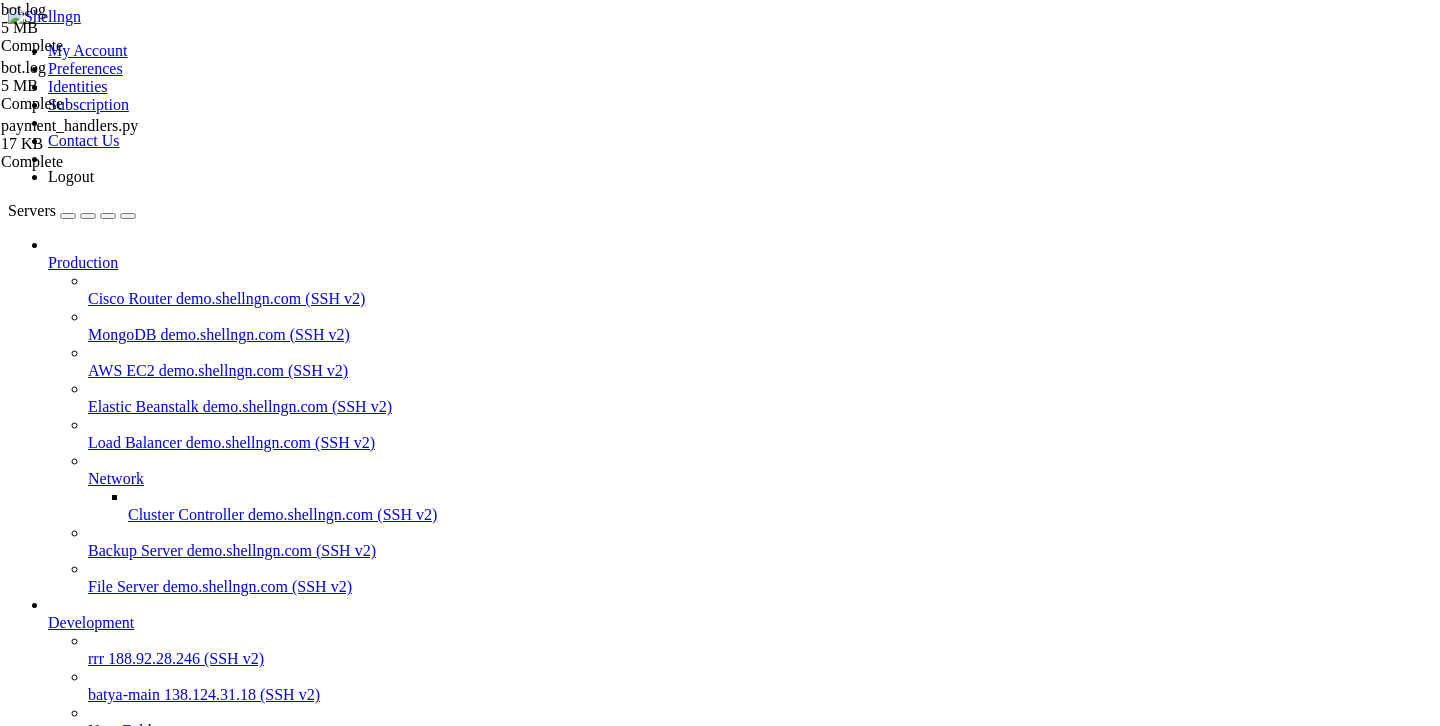 click on "Name Size Modified Perm.
  .. d---------   __pycache__ 4 KB [DATE], [TIME] drwxr-xr-x
  __init__.py 0 Bytes [DATE], [TIME] -rw-rw-rw-
  account_handlers.py 6 KB [DATE], [TIME] -rw-rw-rw-
  common_handlers.py 12 KB [DATE], [TIME] -rw-rw-rw-
  payment_handlers.py 17 KB [DATE], [TIME] -rw-rw-rw-
  promocode_handlers.py 4 KB [DATE], [TIME] -rw-rw-rw-" at bounding box center [720, 1547] 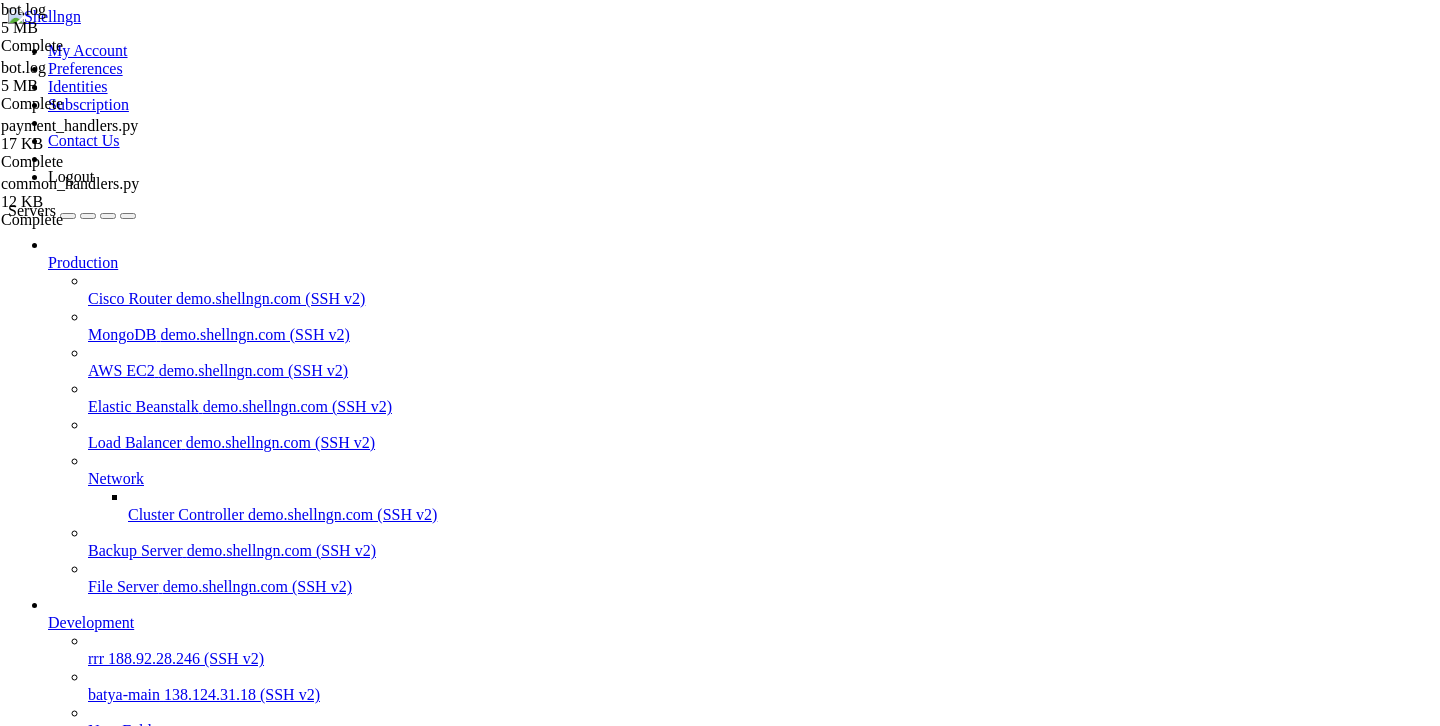 click on "batya-main" at bounding box center [84, 798] 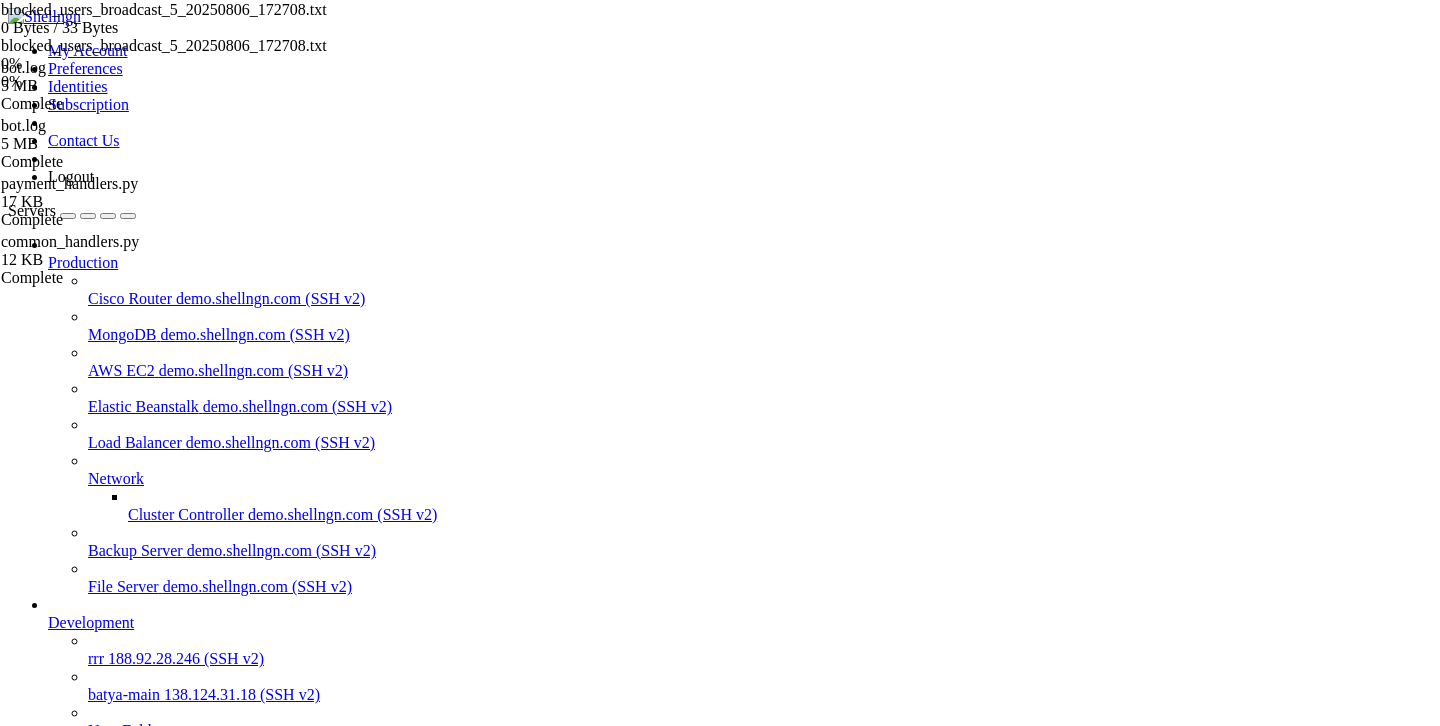 scroll, scrollTop: 8149, scrollLeft: 0, axis: vertical 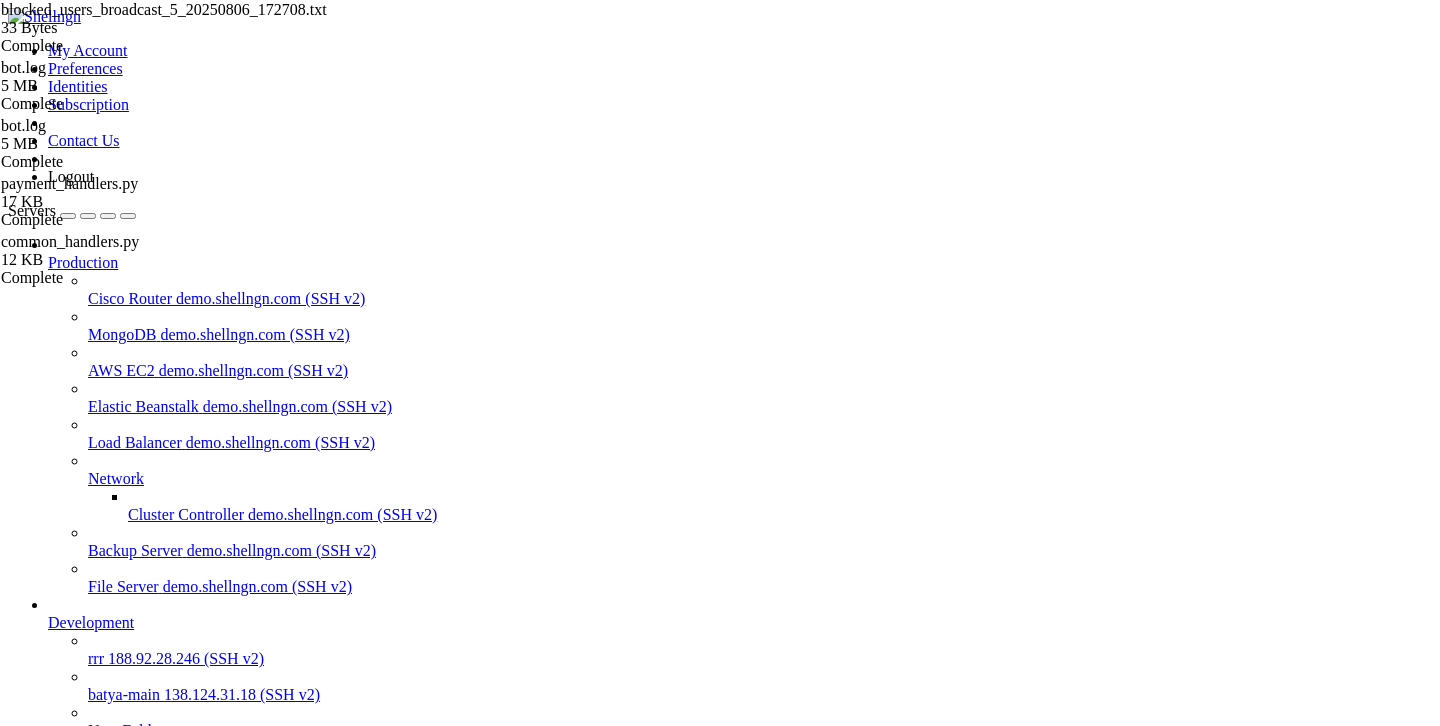 click at bounding box center [56, 1952] 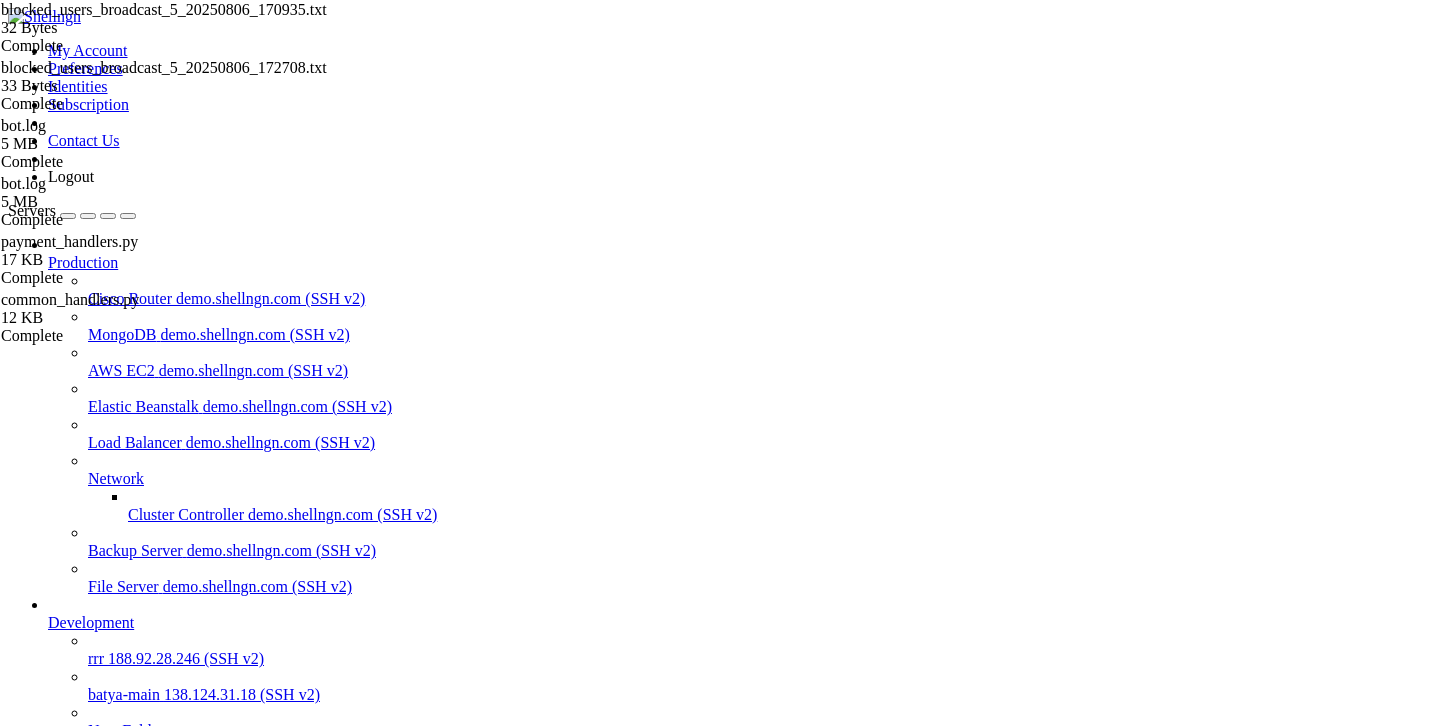 click at bounding box center [56, 1952] 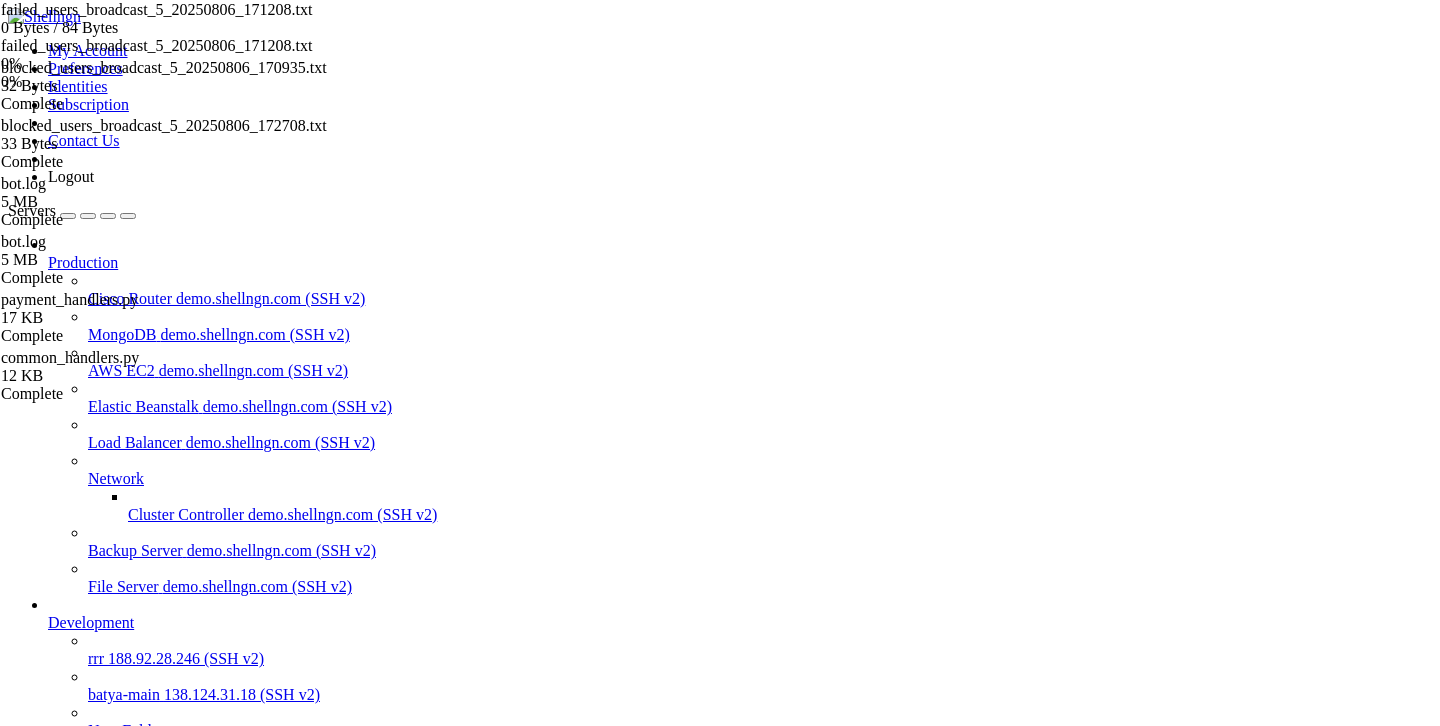 scroll, scrollTop: 8898, scrollLeft: 0, axis: vertical 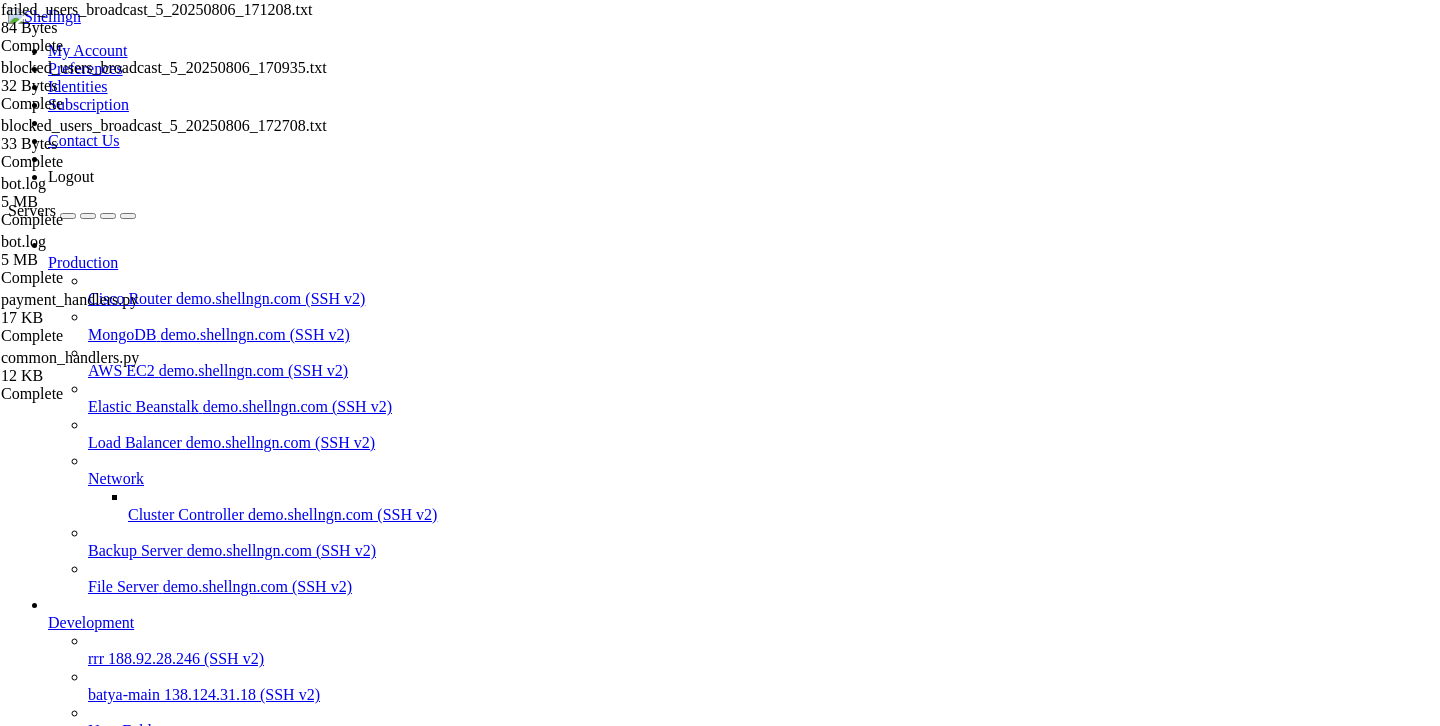 click at bounding box center (56, 1952) 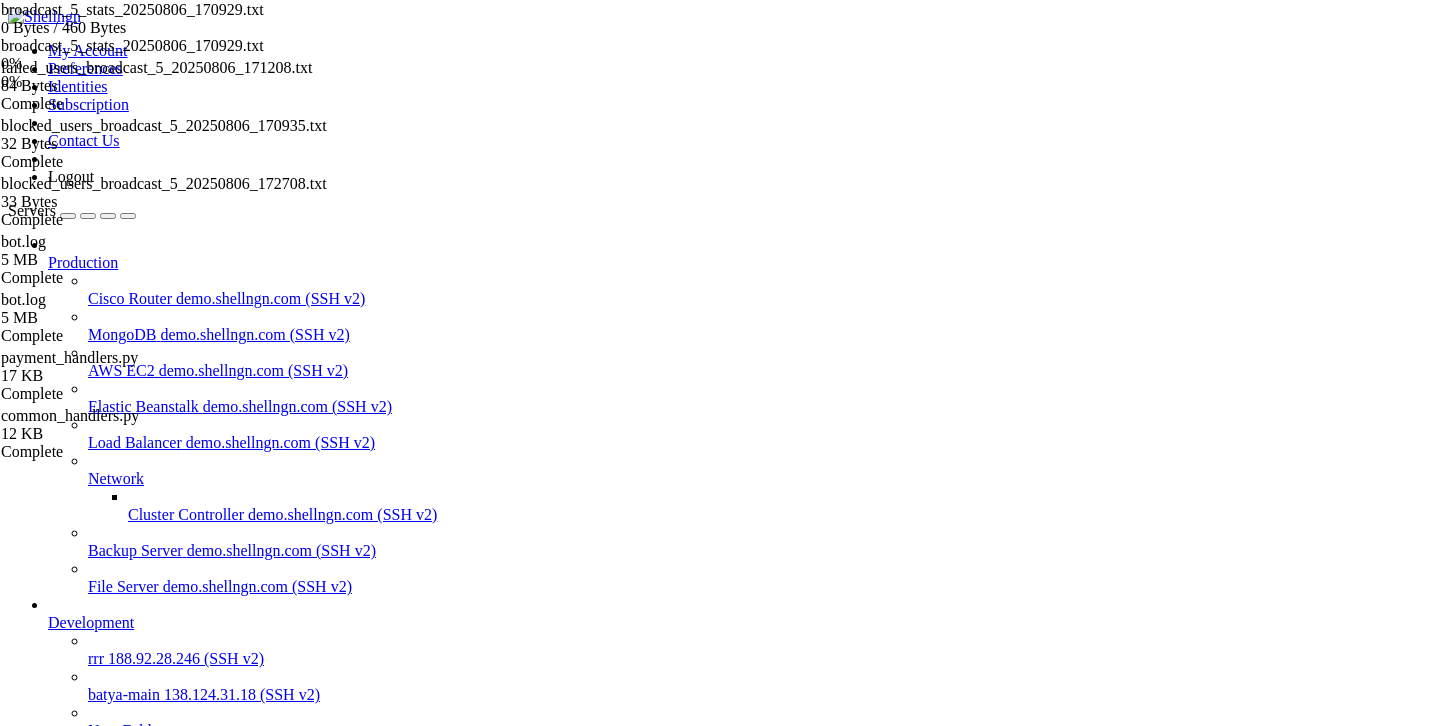 scroll, scrollTop: 8964, scrollLeft: 0, axis: vertical 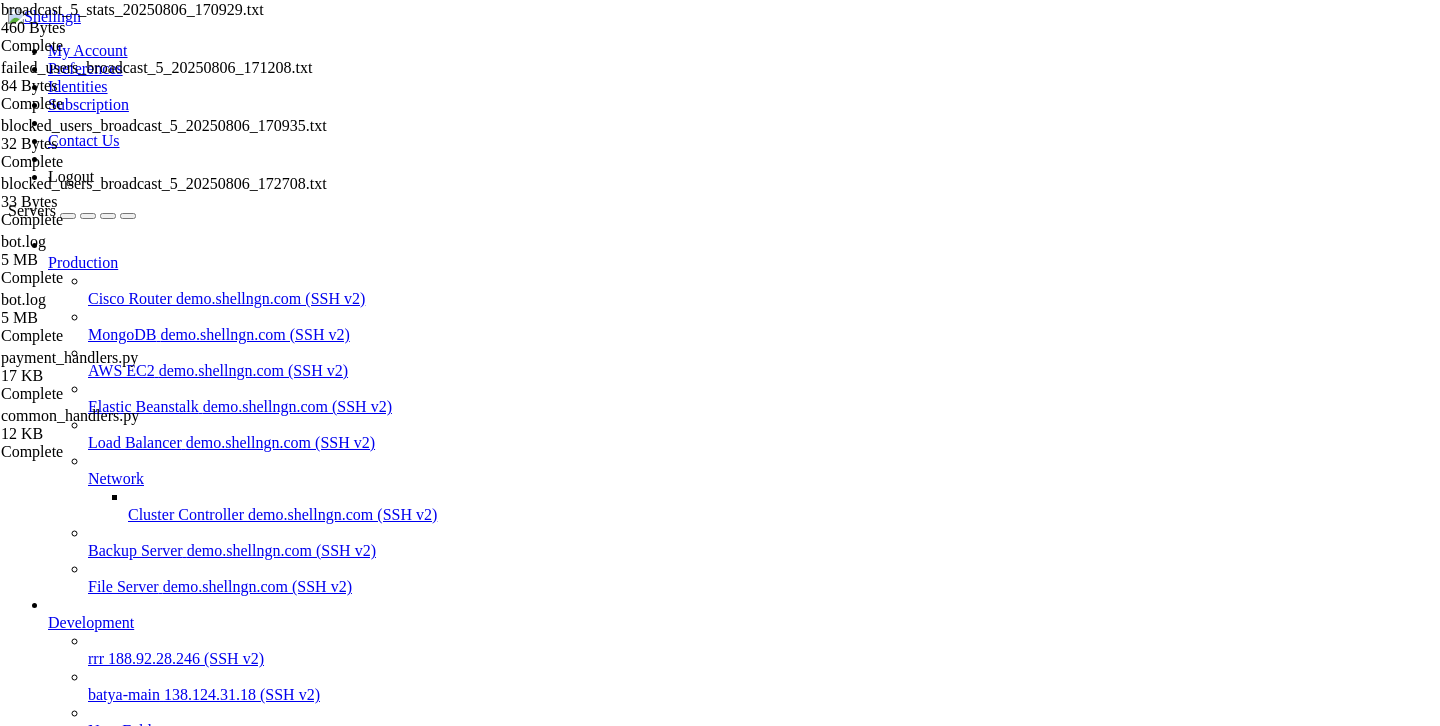click on "Статистика рассылки 5 Дата начала: [DATE] [TIME] Общее количество пользователей: [NUMBER] ================================================== Финальная статистика: Дата завершения: [DATE] [TIME] Успешно отправлено: [NUMBER] Заблокировали бота: [NUMBER] Ошибки отправки: [NUMBER] Общий процент доставки: [NUMBER]%" at bounding box center (743, 2287) 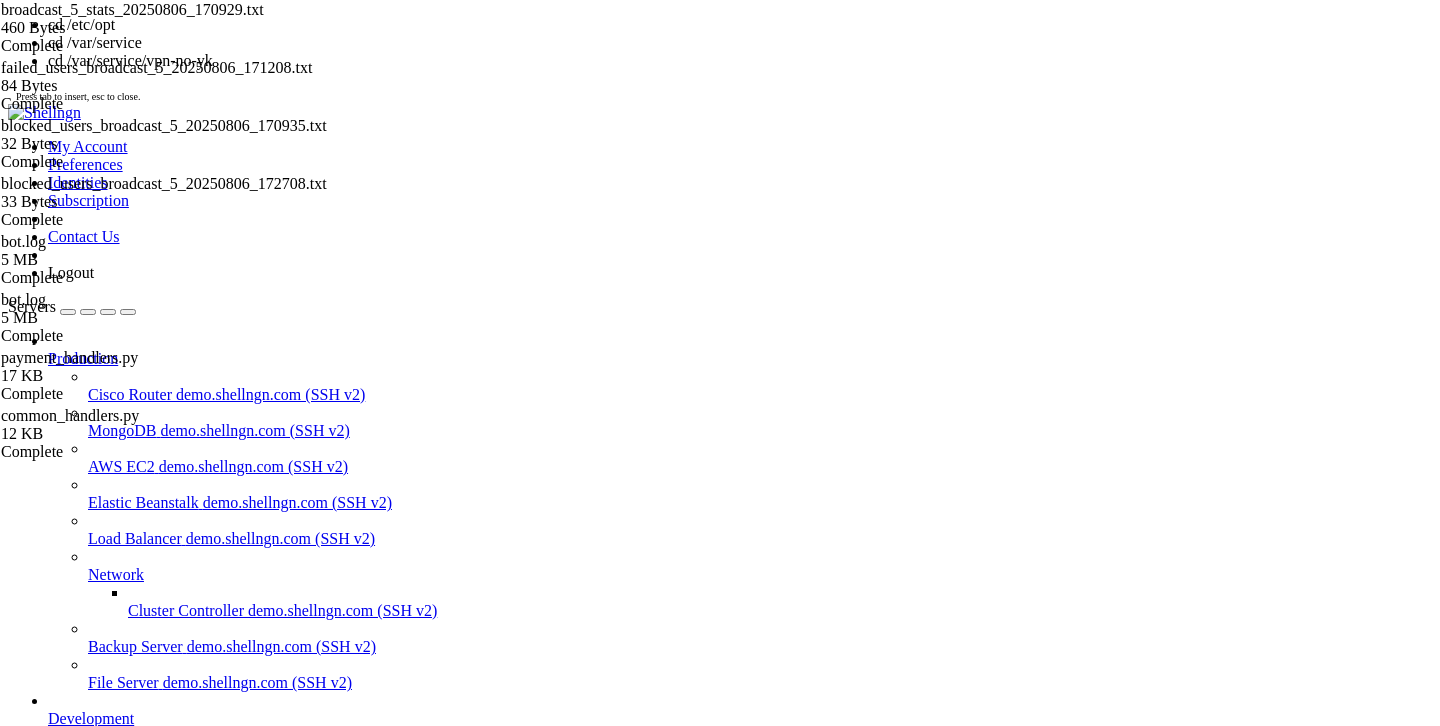scroll, scrollTop: 15, scrollLeft: 0, axis: vertical 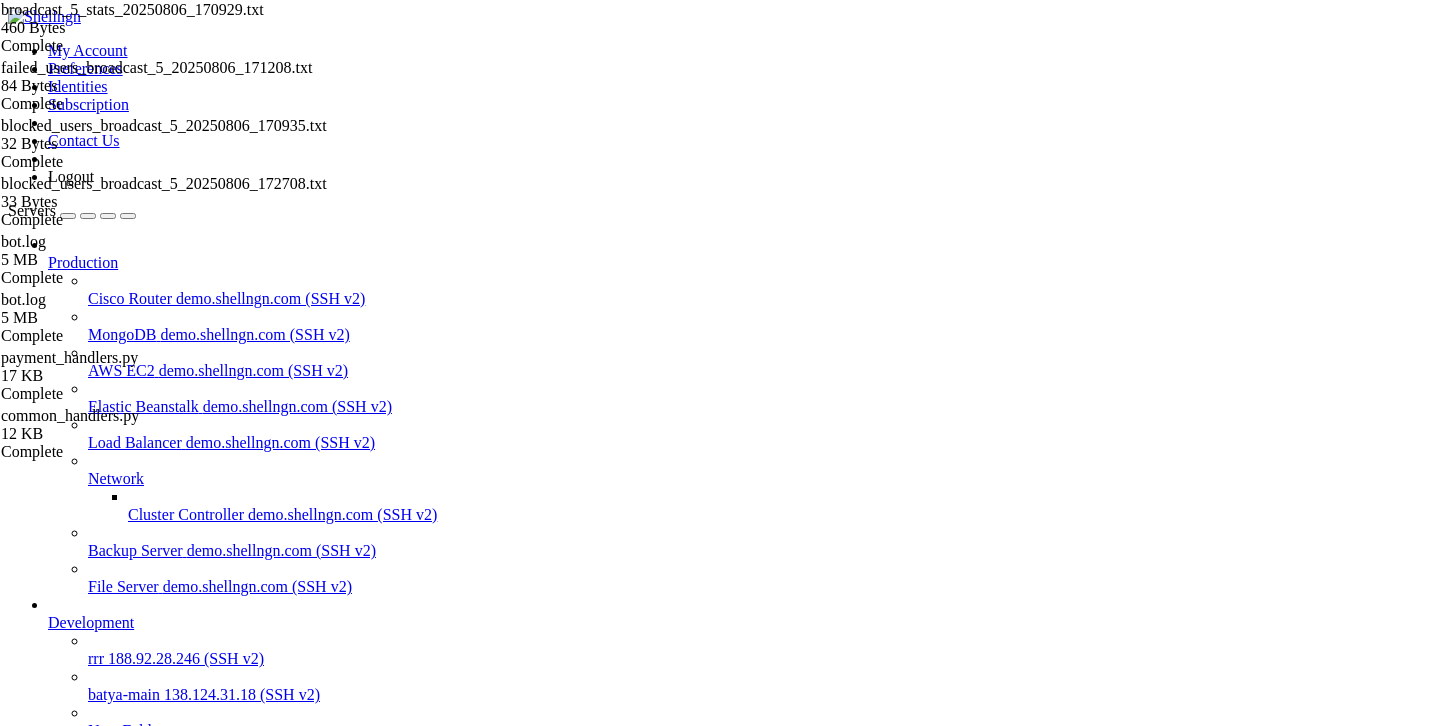 drag, startPoint x: 469, startPoint y: 1711, endPoint x: 17, endPoint y: 1639, distance: 457.69858 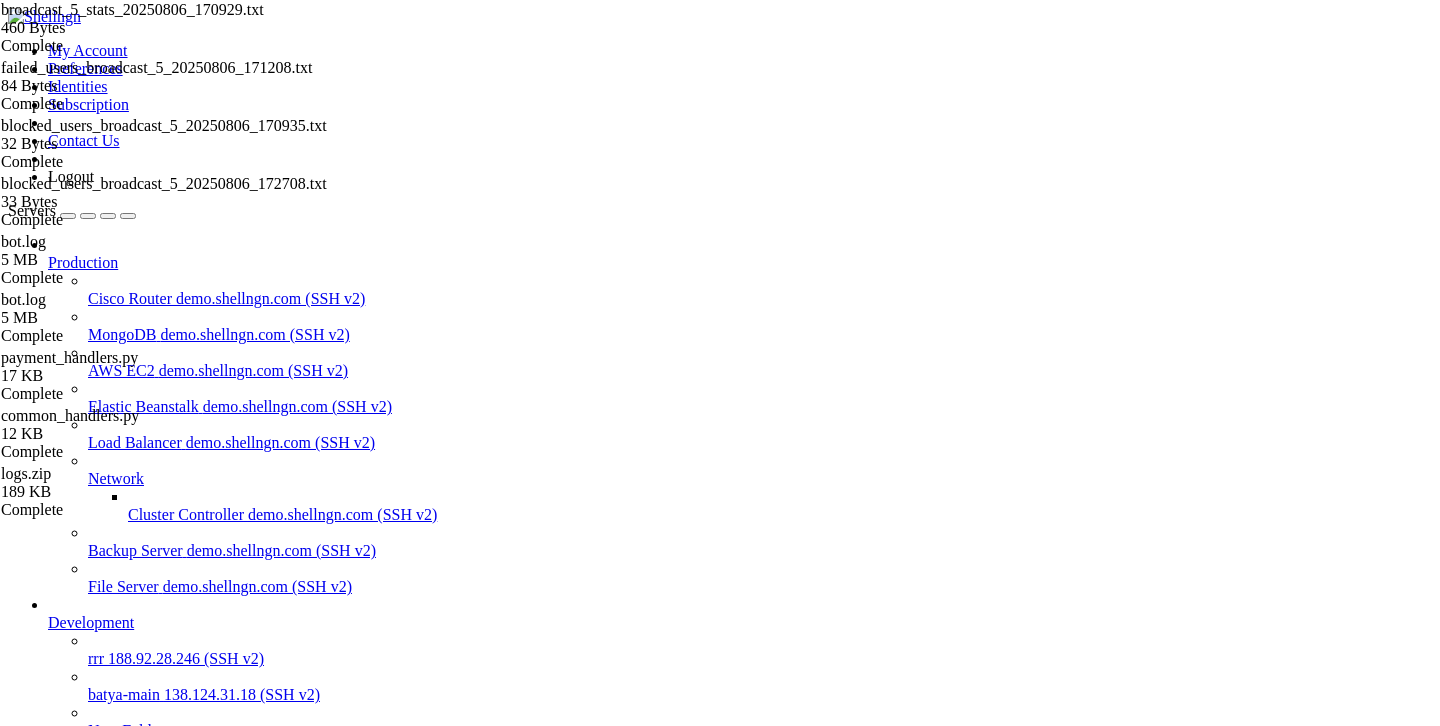 click on "batya-main" at bounding box center (84, 798) 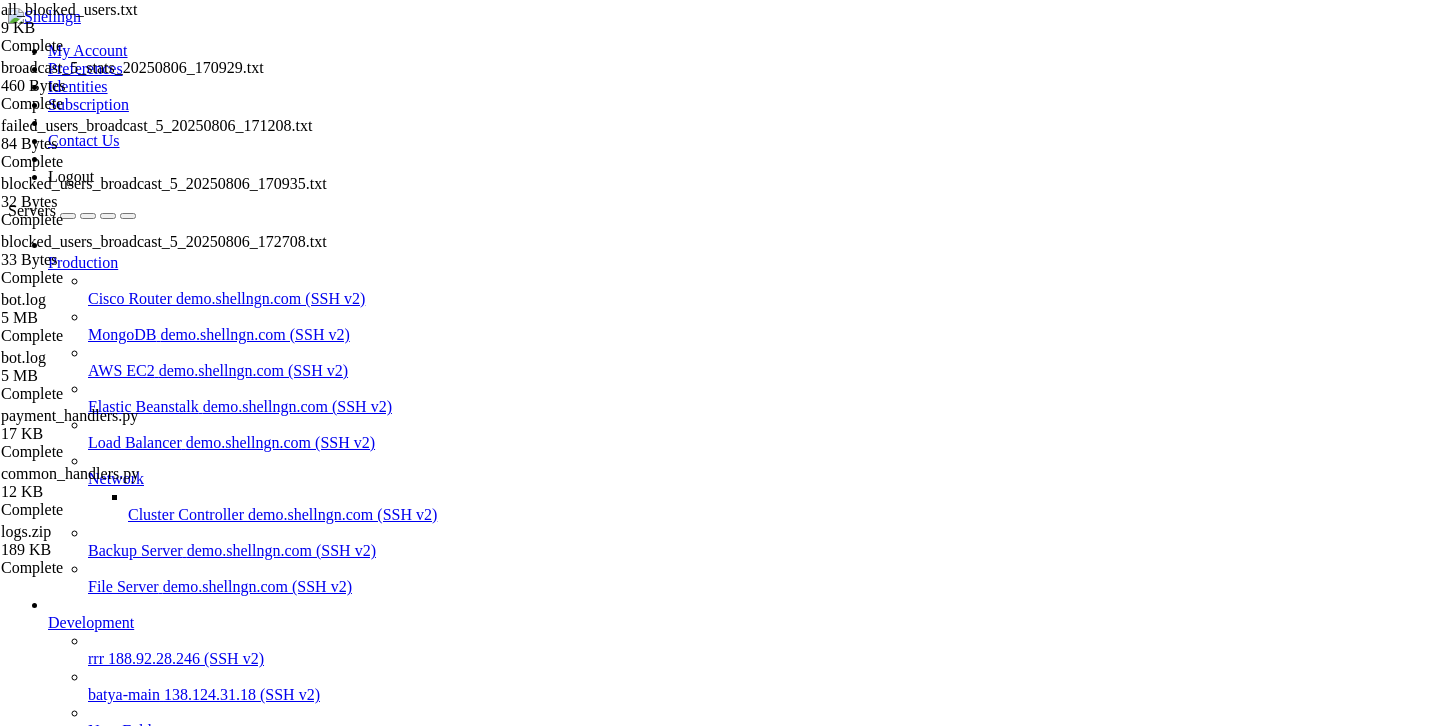 scroll, scrollTop: 13634, scrollLeft: 0, axis: vertical 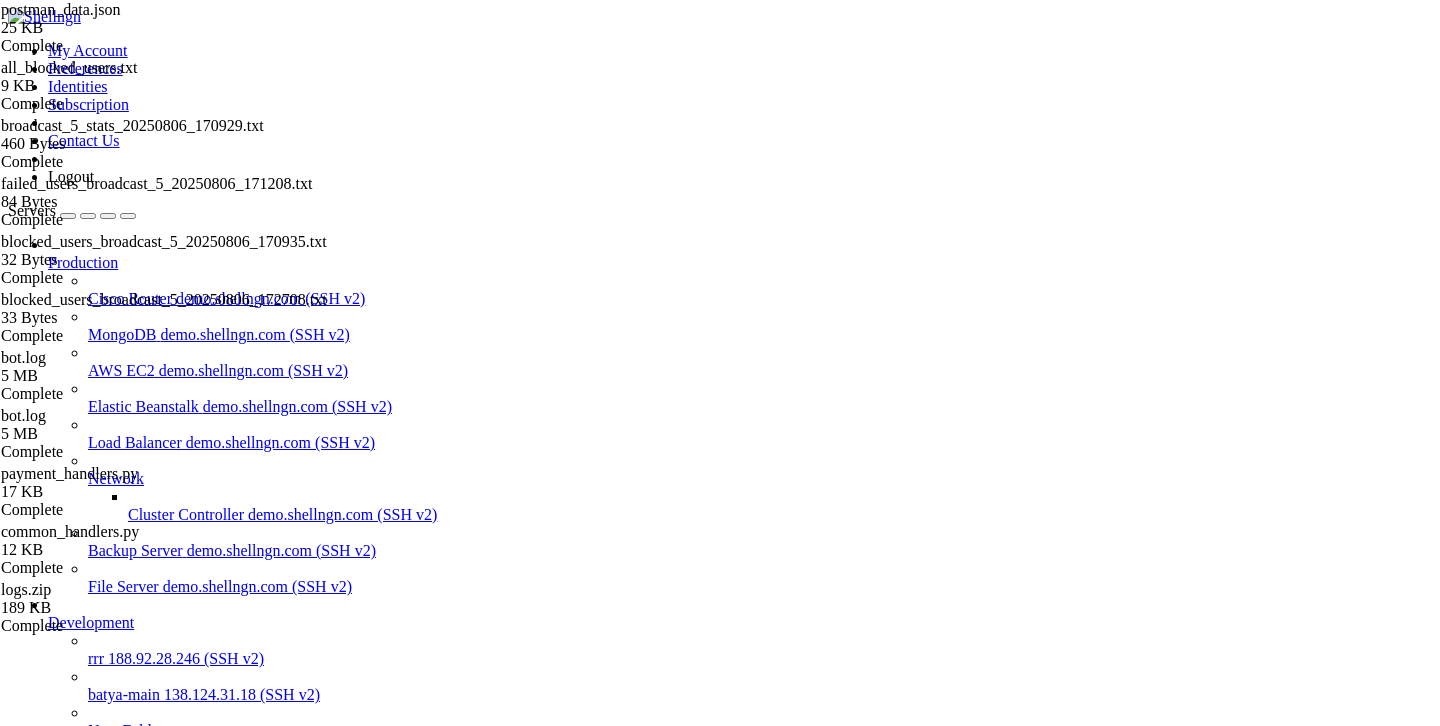 click at bounding box center (16, 1952) 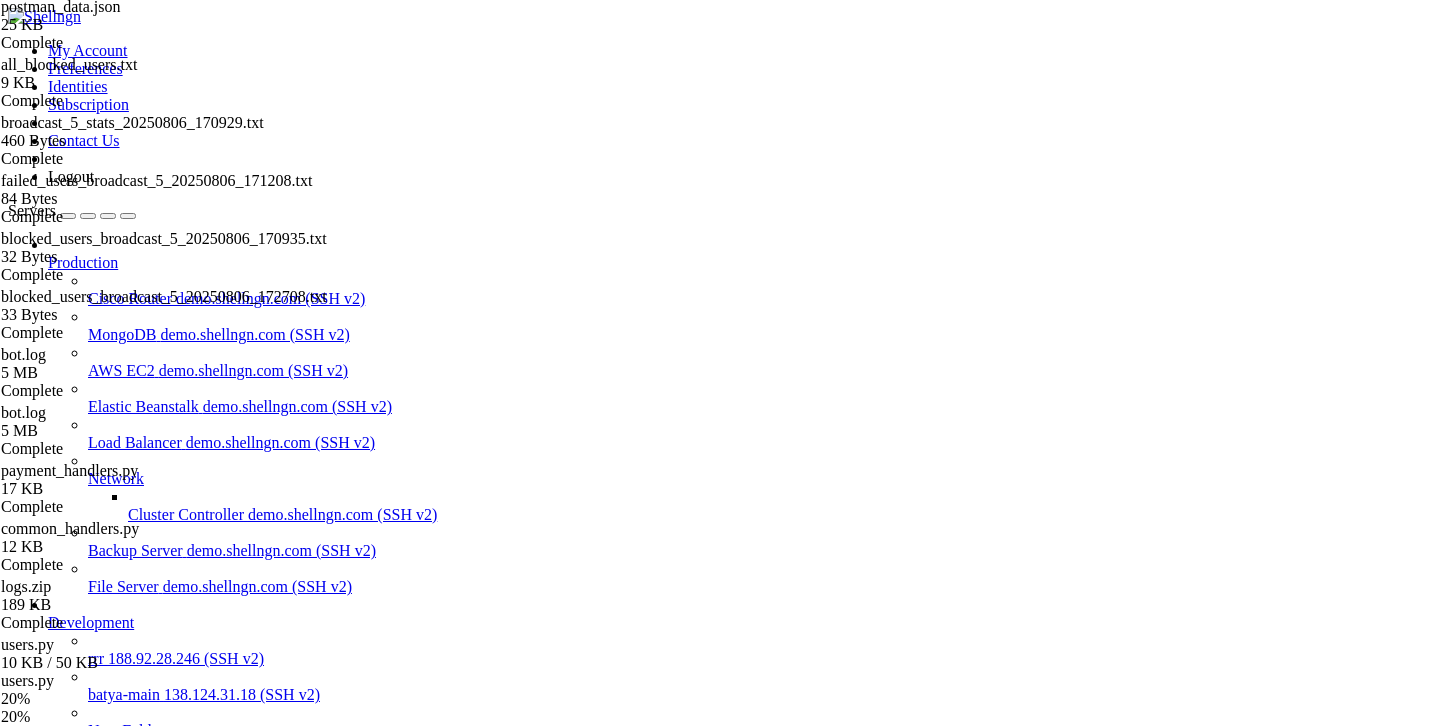 scroll, scrollTop: 89, scrollLeft: 0, axis: vertical 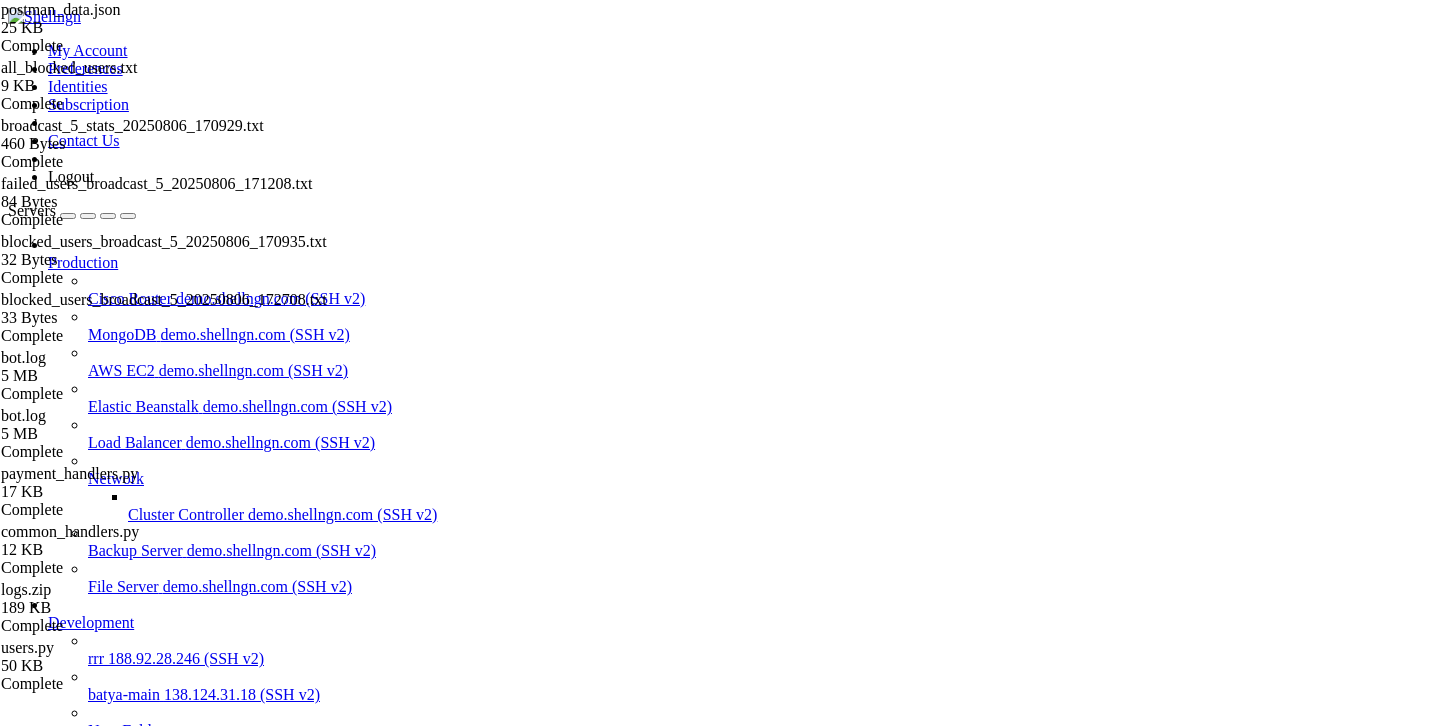 click on "batya-main
" at bounding box center [740, 808] 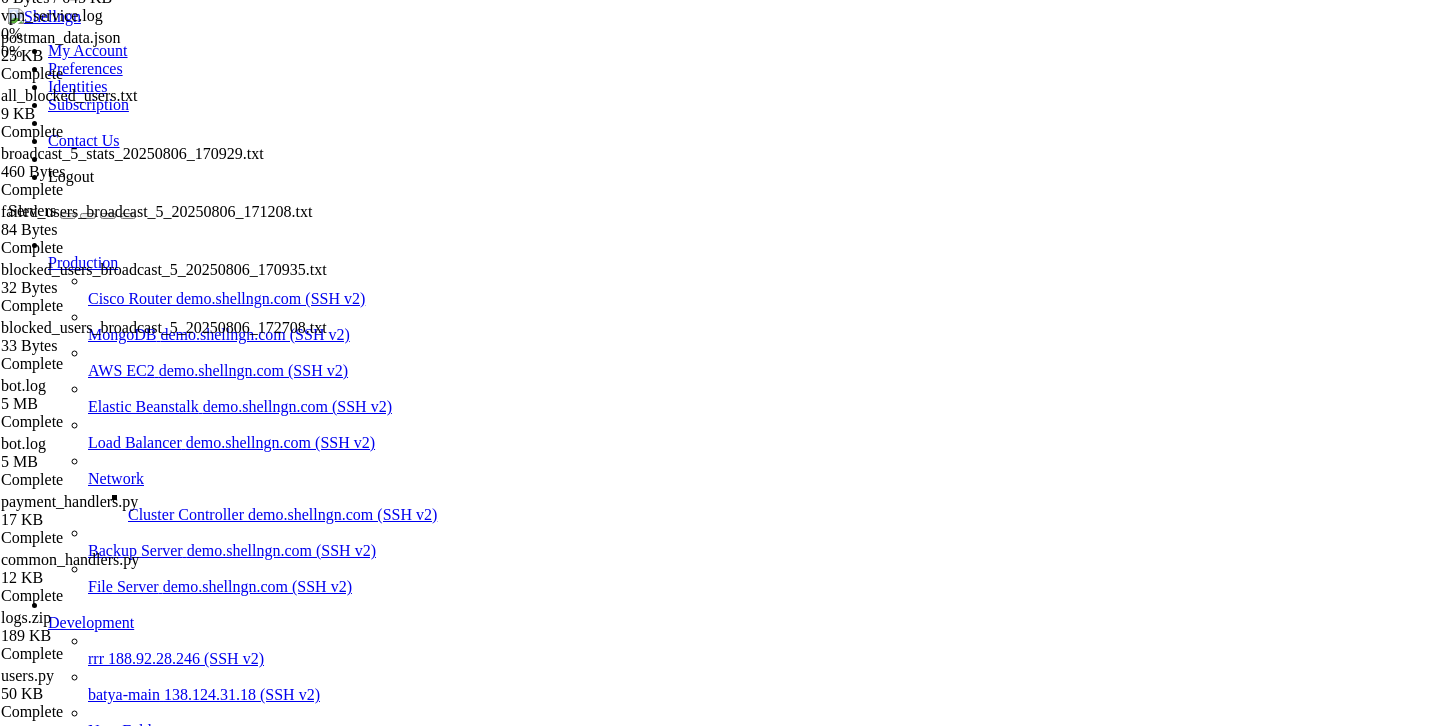 scroll, scrollTop: 147, scrollLeft: 0, axis: vertical 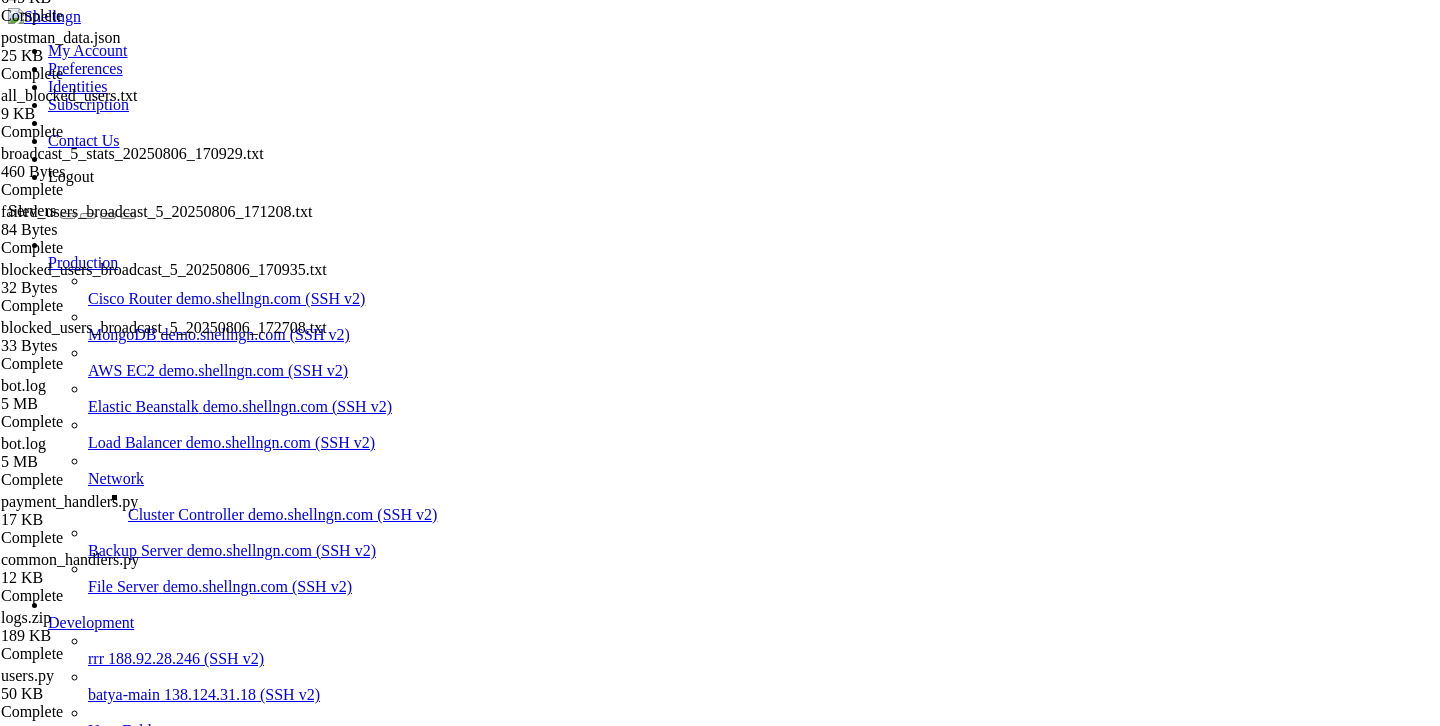 click on "batya-main" at bounding box center (84, 798) 